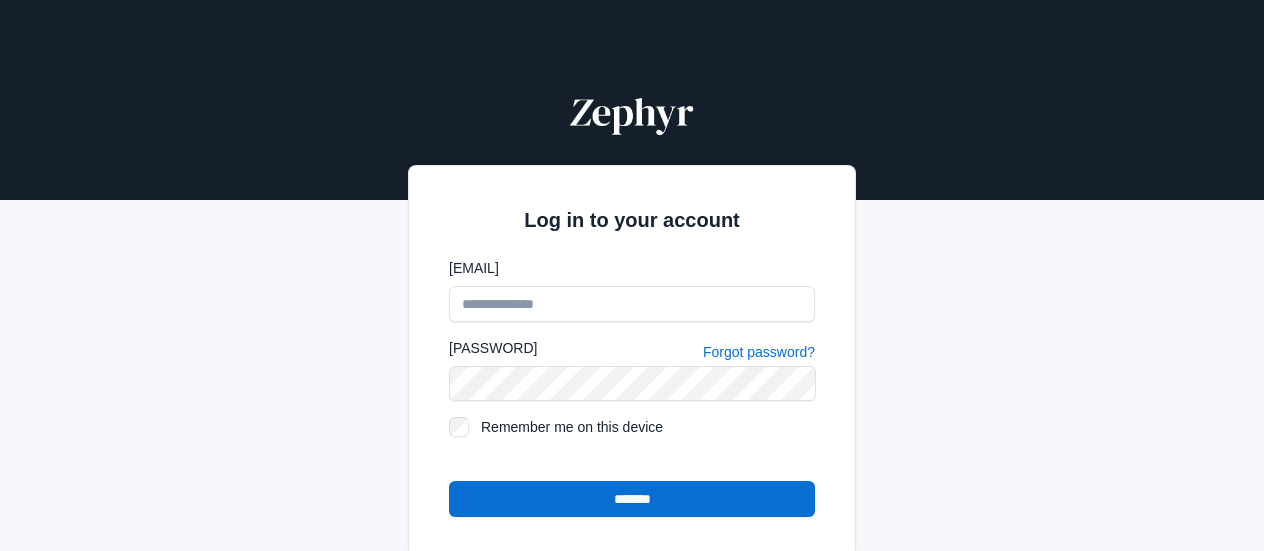 scroll, scrollTop: 0, scrollLeft: 0, axis: both 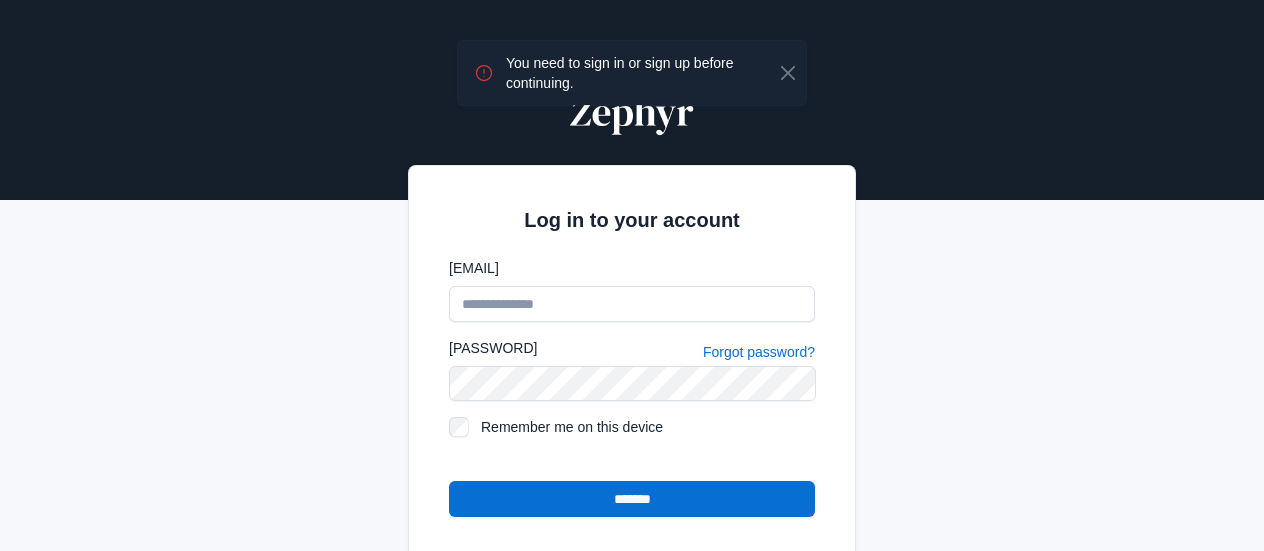 click on "Email
Password
Forgot password?
Remember me on this device
*******" at bounding box center (632, 387) 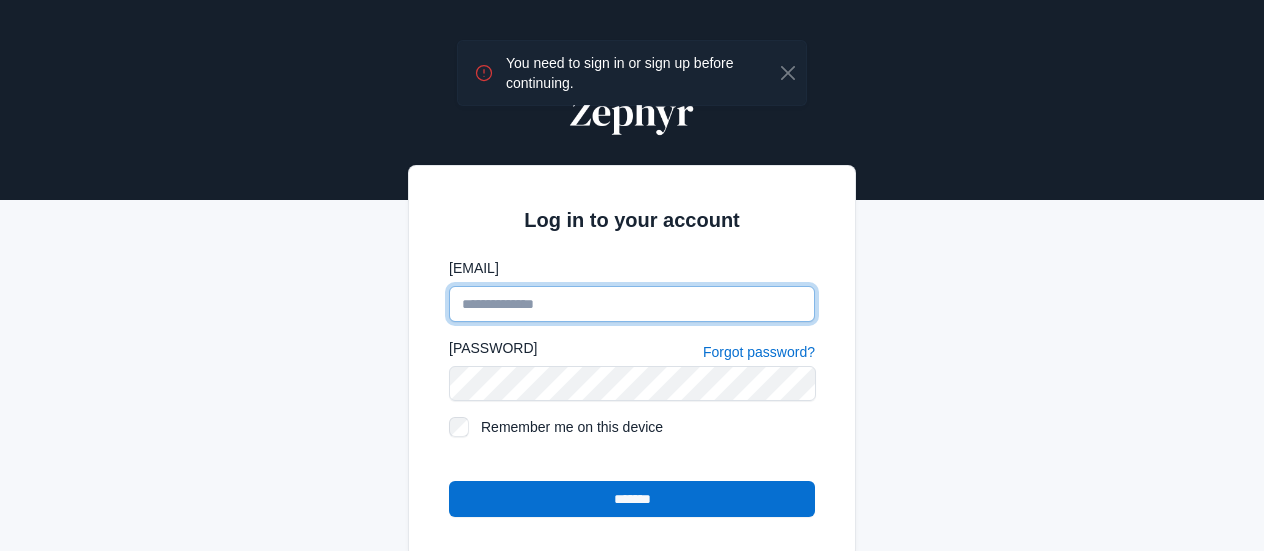 click on "Email" at bounding box center [632, 304] 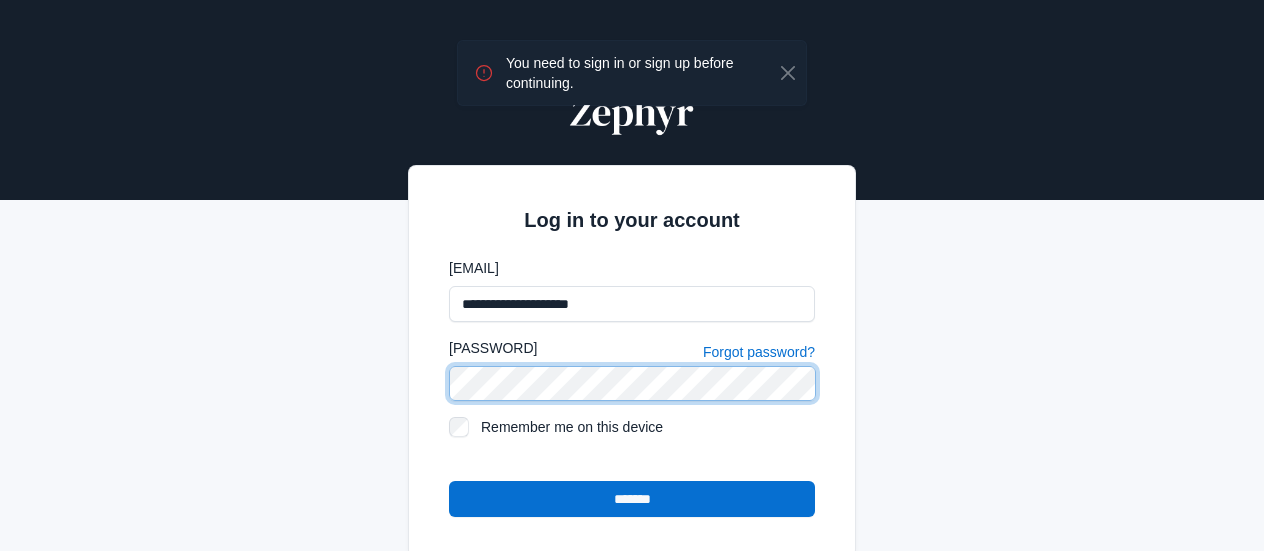 click on "*******" at bounding box center [632, 499] 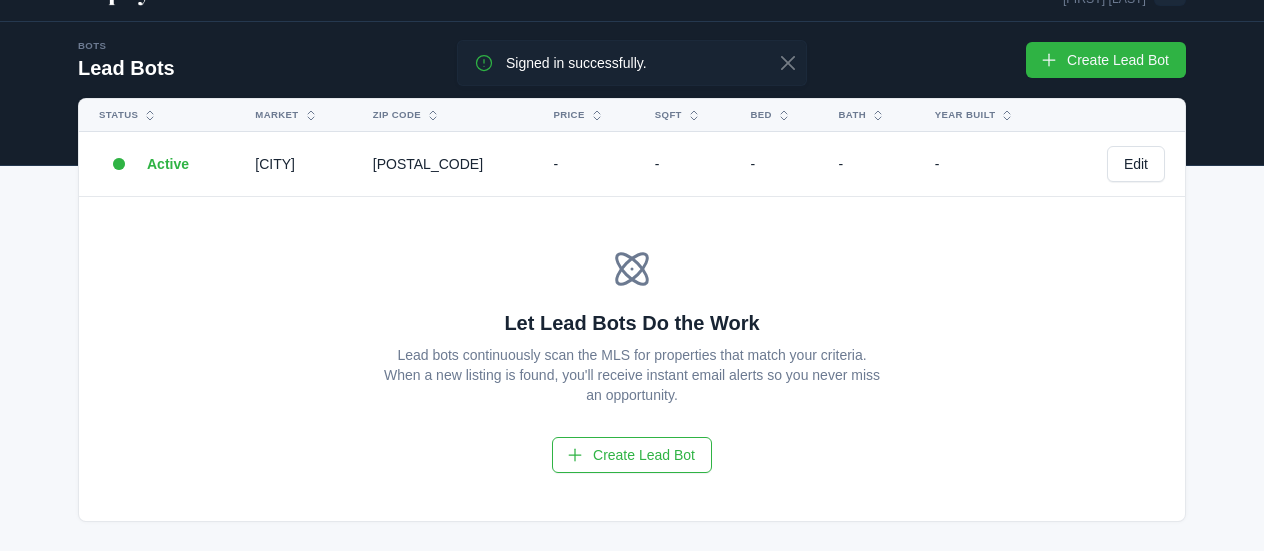 scroll, scrollTop: 0, scrollLeft: 0, axis: both 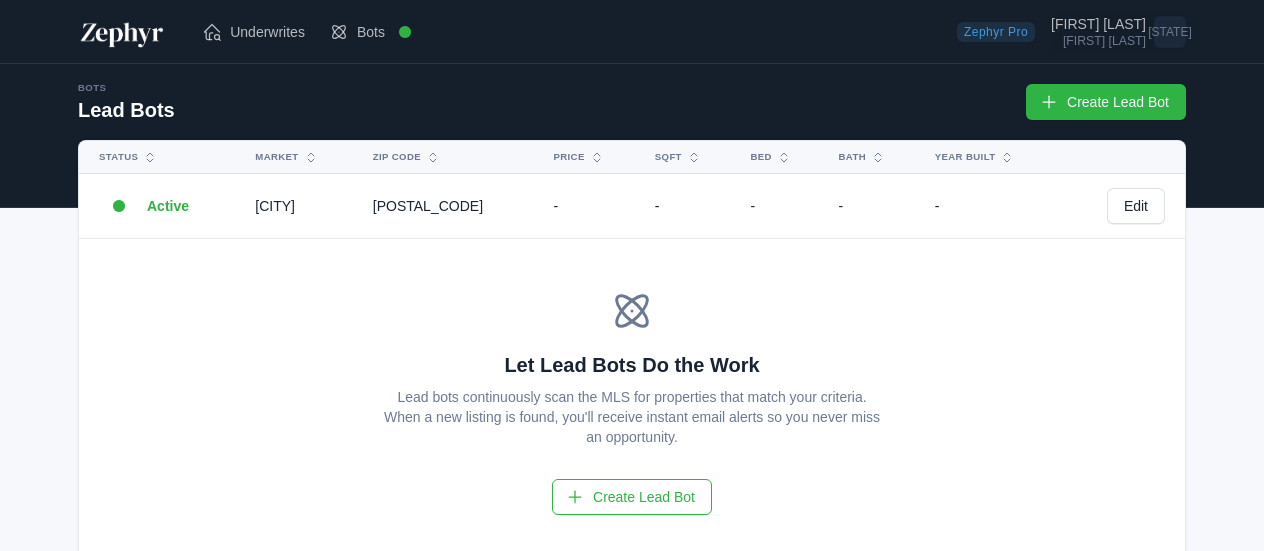 click on "[FIRST] [LAST]" at bounding box center (1098, 24) 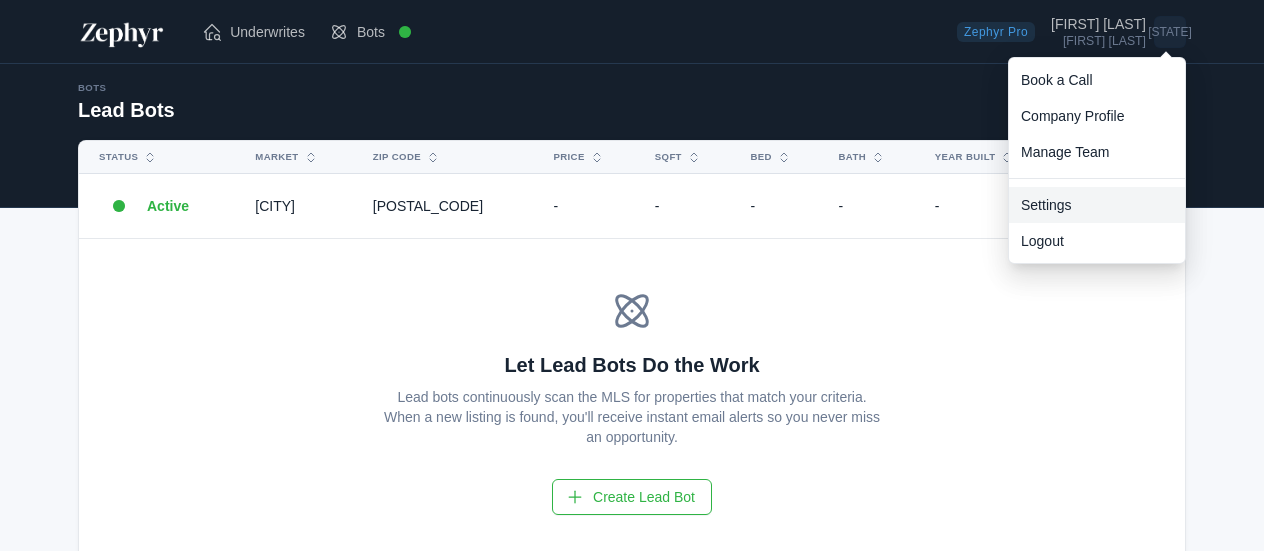 click on "Settings" at bounding box center [1097, 205] 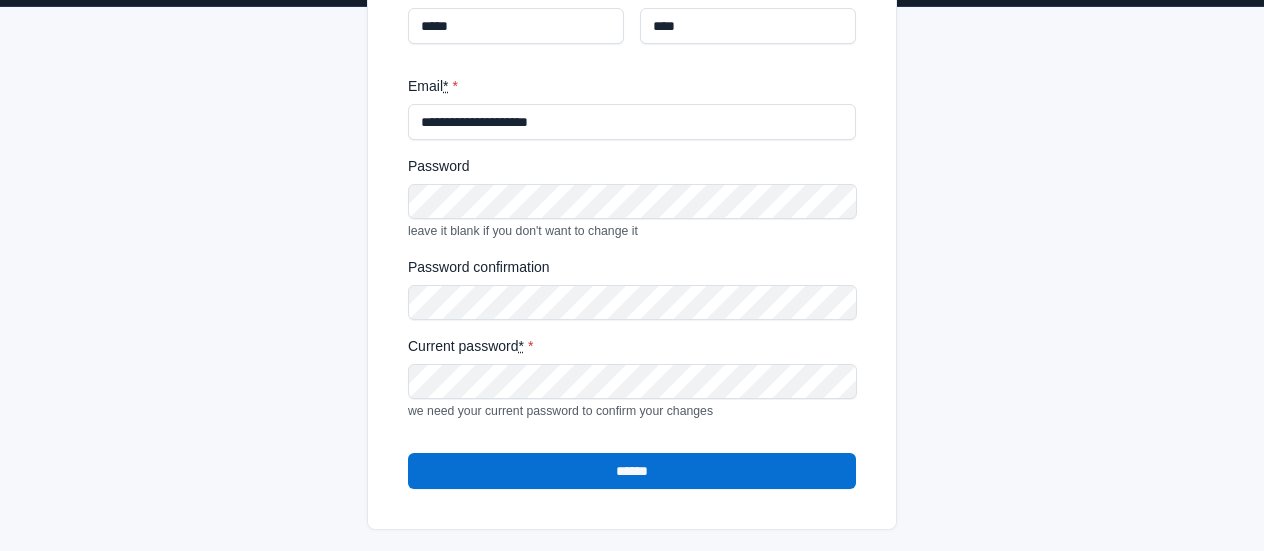 scroll, scrollTop: 0, scrollLeft: 0, axis: both 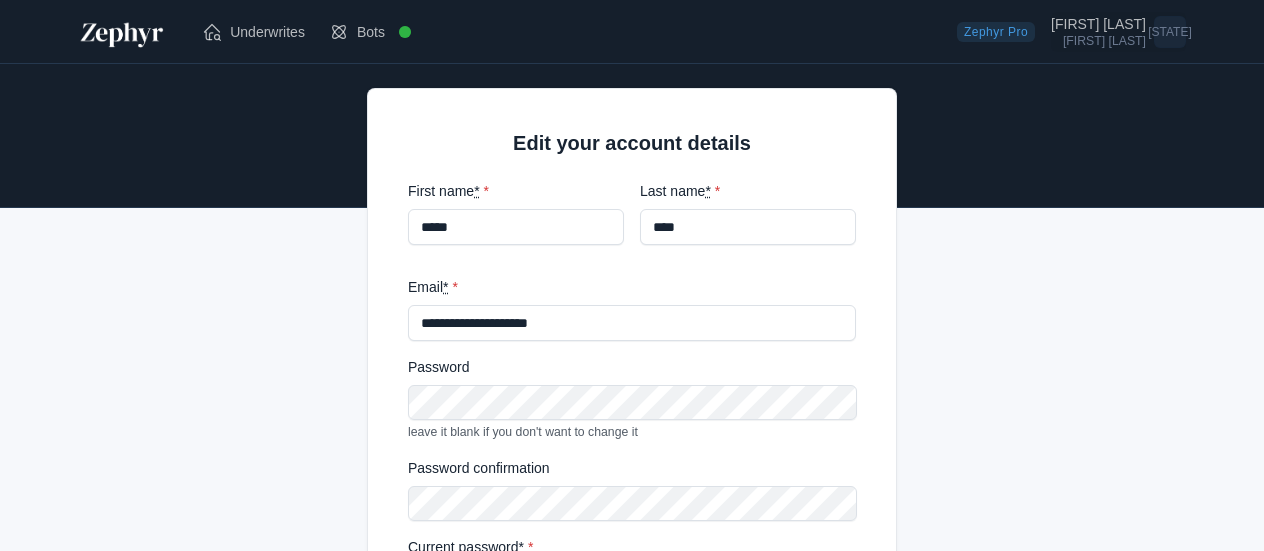 click on "[FIRST] [LAST]" at bounding box center [1098, 24] 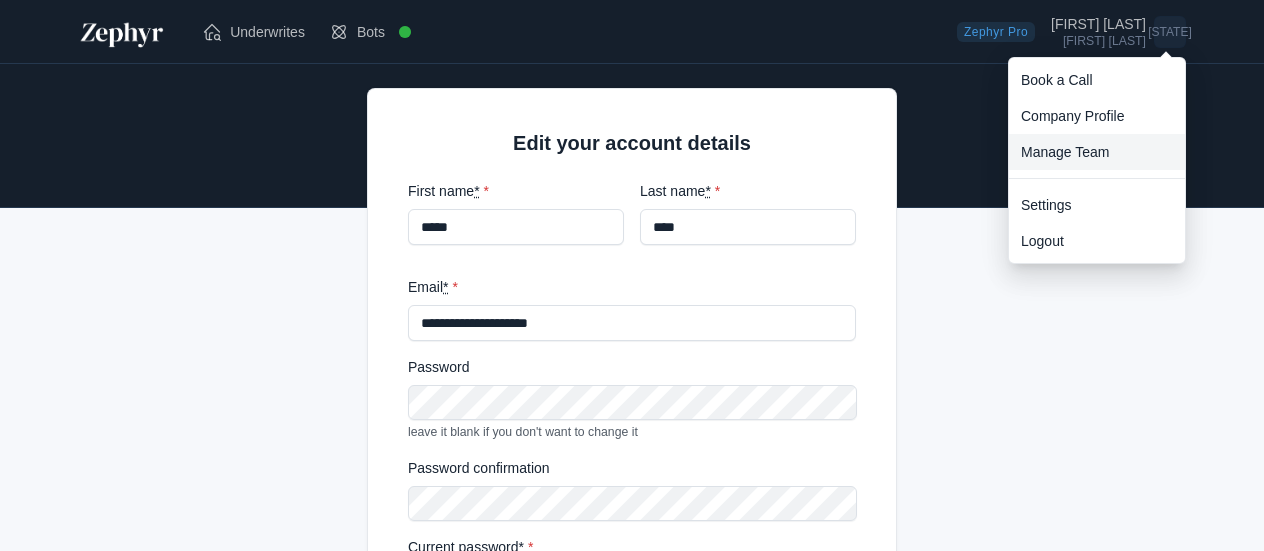 click on "Manage Team" at bounding box center [1097, 152] 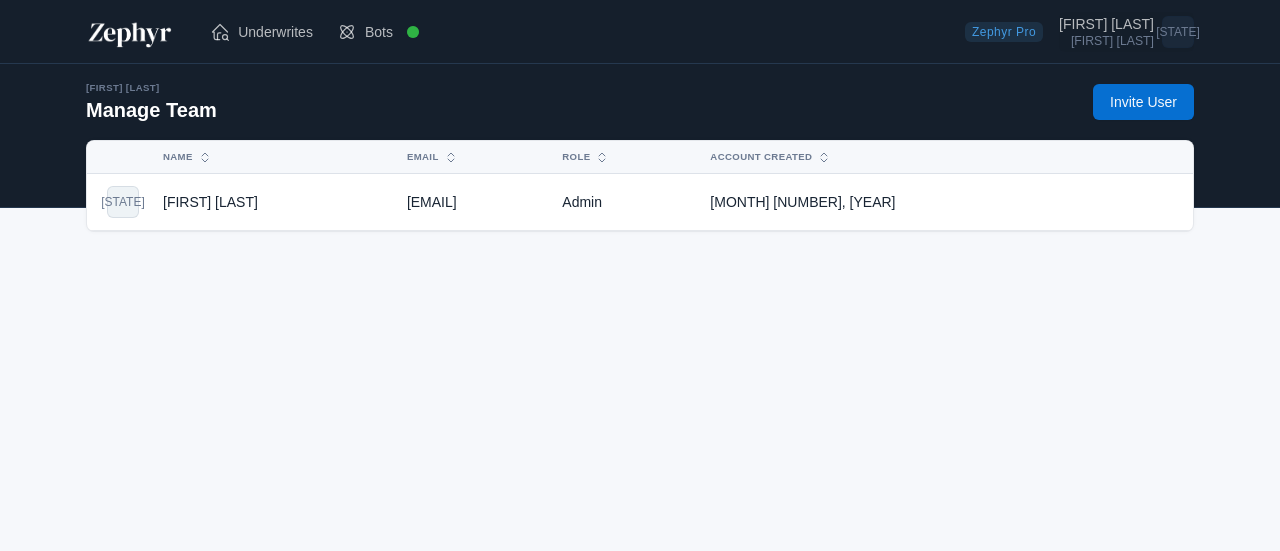 click on "[FIRST] [LAST]" at bounding box center [1106, 24] 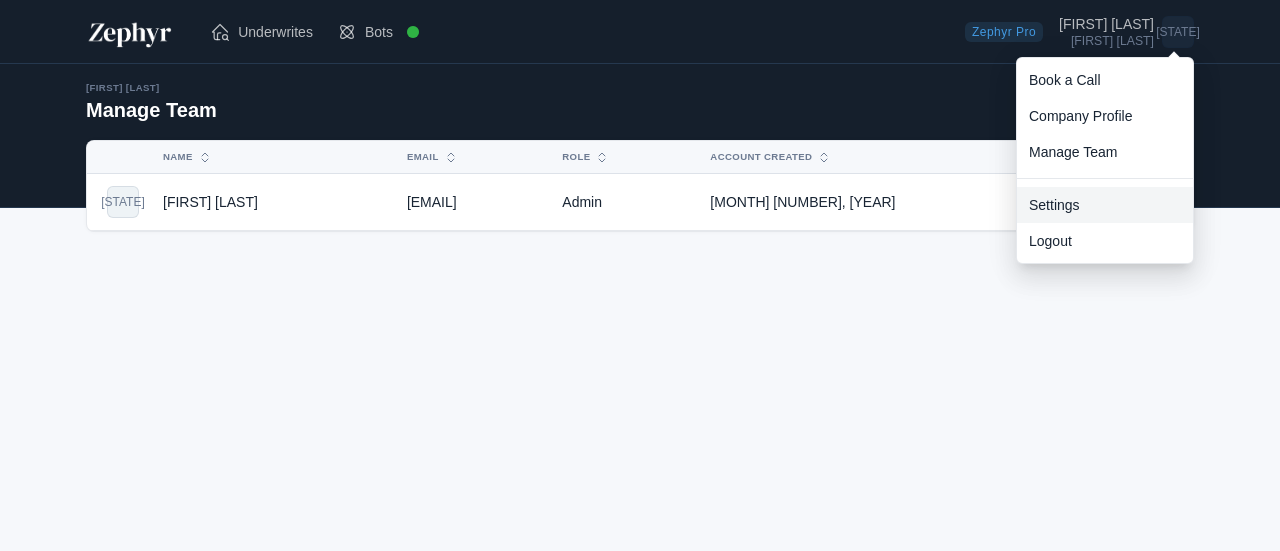 click on "Settings" at bounding box center (1105, 205) 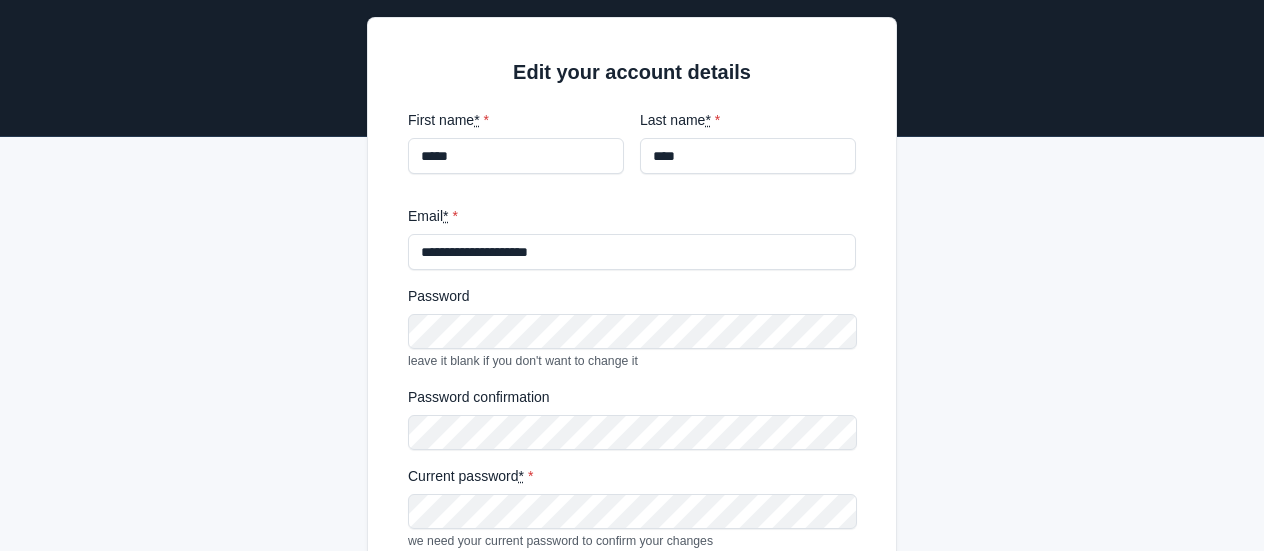 scroll, scrollTop: 0, scrollLeft: 0, axis: both 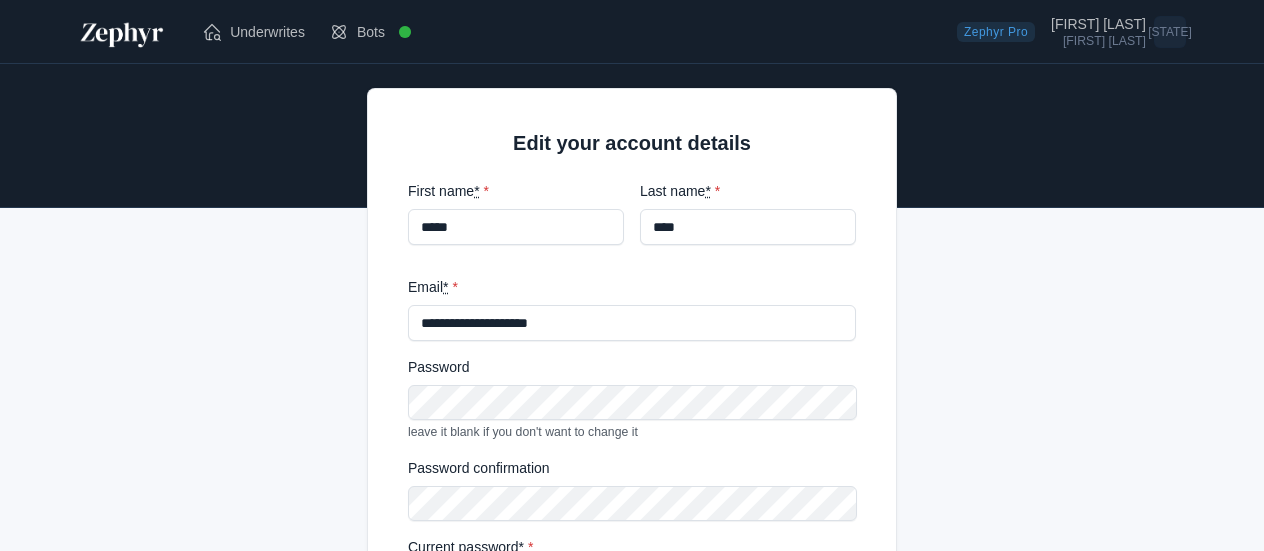 click at bounding box center (122, 32) 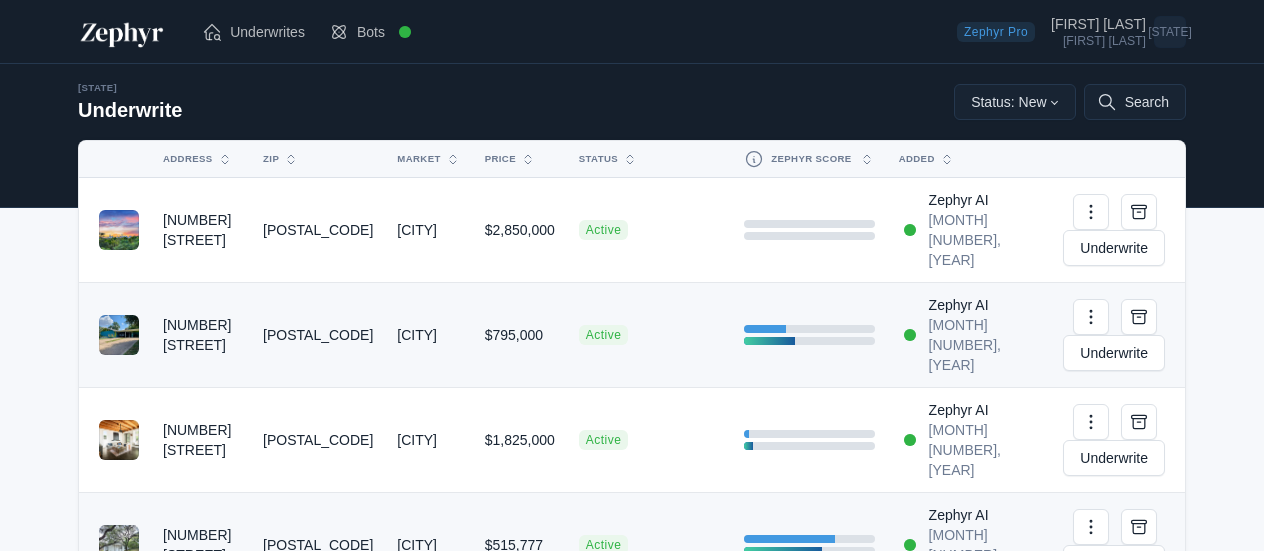 click at bounding box center (122, 32) 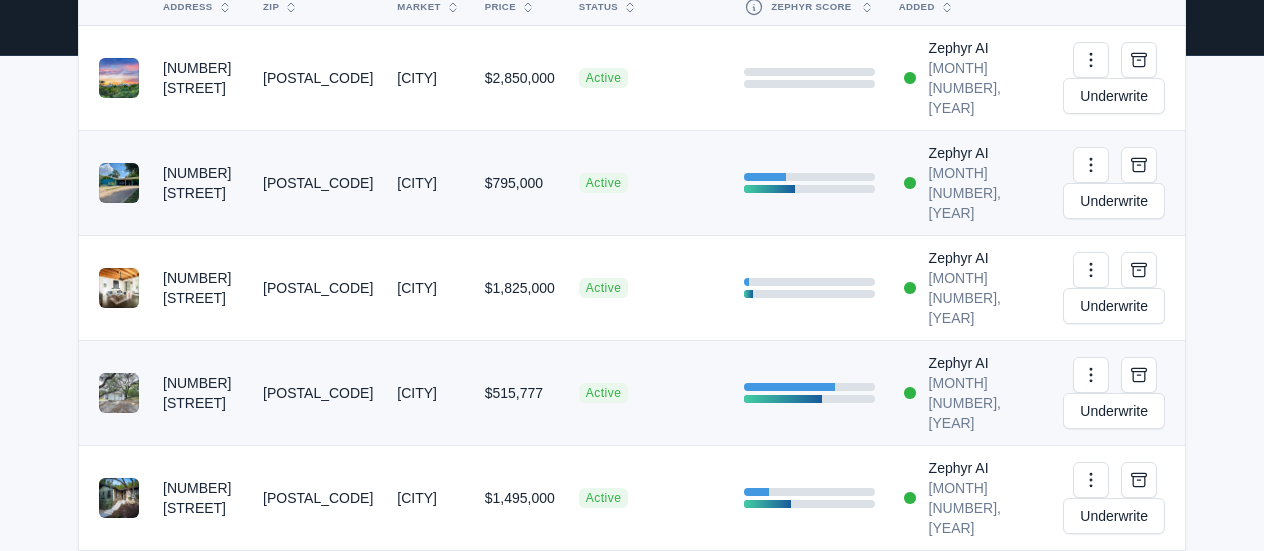 scroll, scrollTop: 0, scrollLeft: 0, axis: both 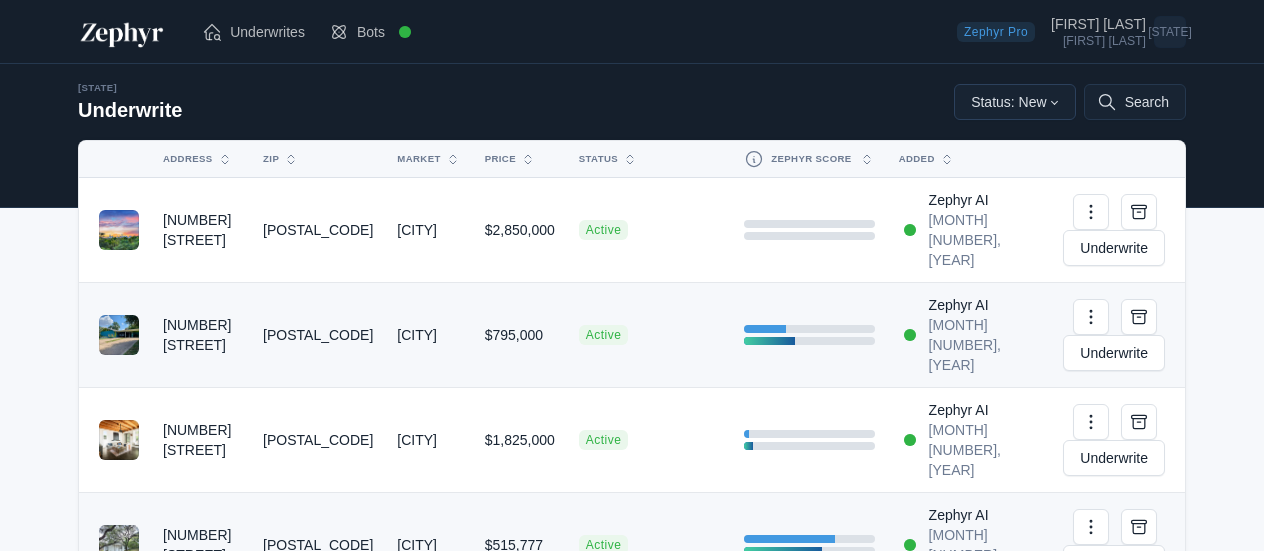 click on "Status: New" at bounding box center [1015, 102] 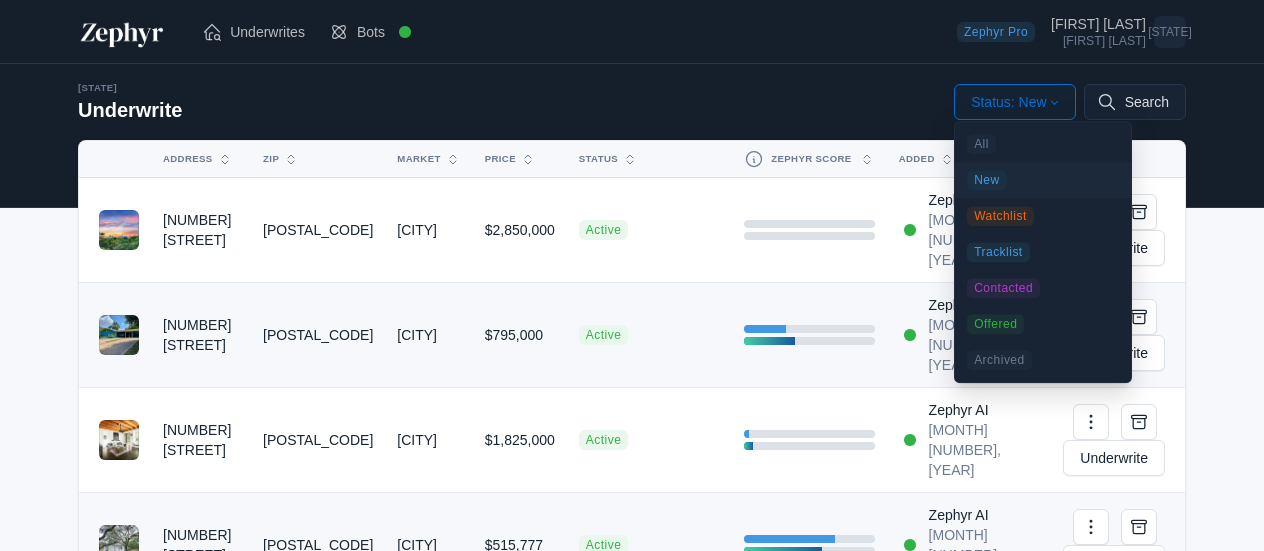 click on "[STATE]
Underwrite
Status: New
All
New
Watchlist
Tracklist
Contacted
Offered
Archived
Search" at bounding box center [632, 102] 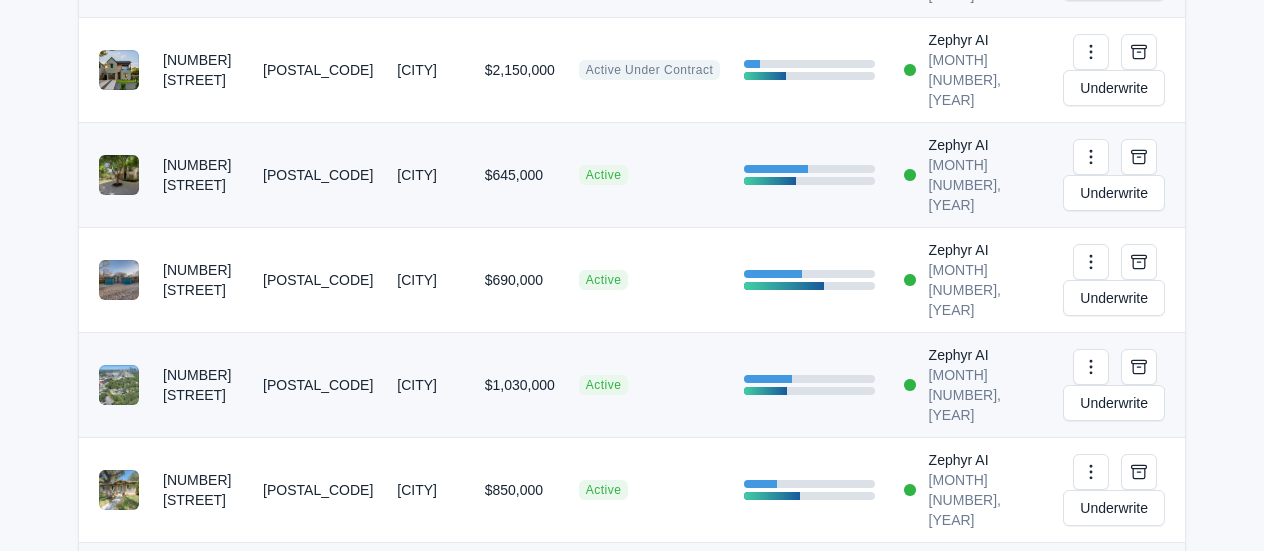 scroll, scrollTop: 1900, scrollLeft: 0, axis: vertical 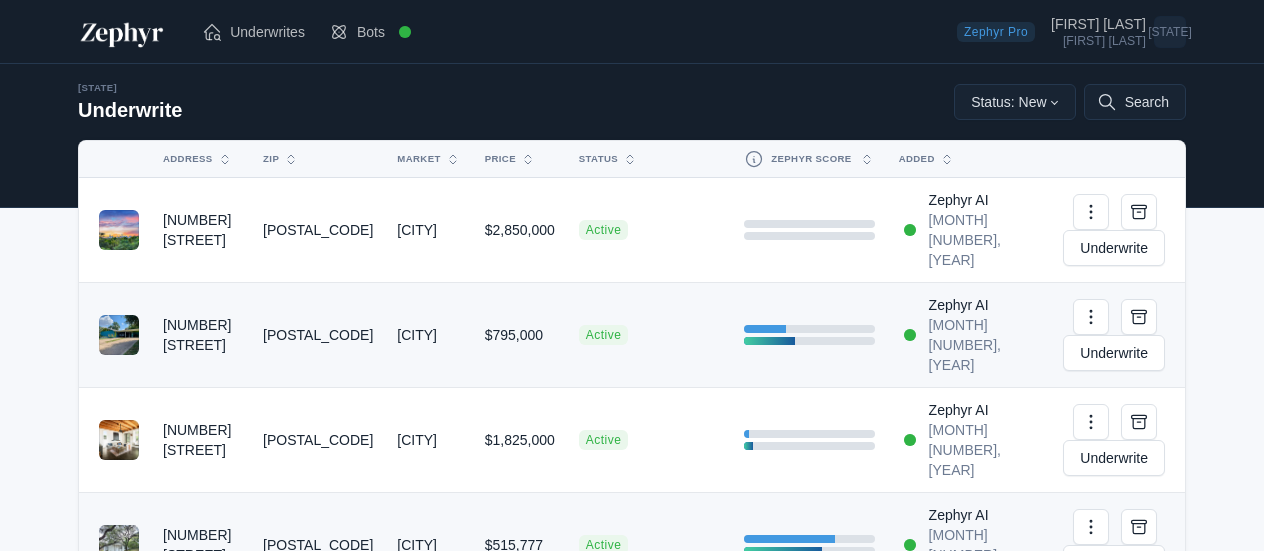 click at bounding box center (122, 32) 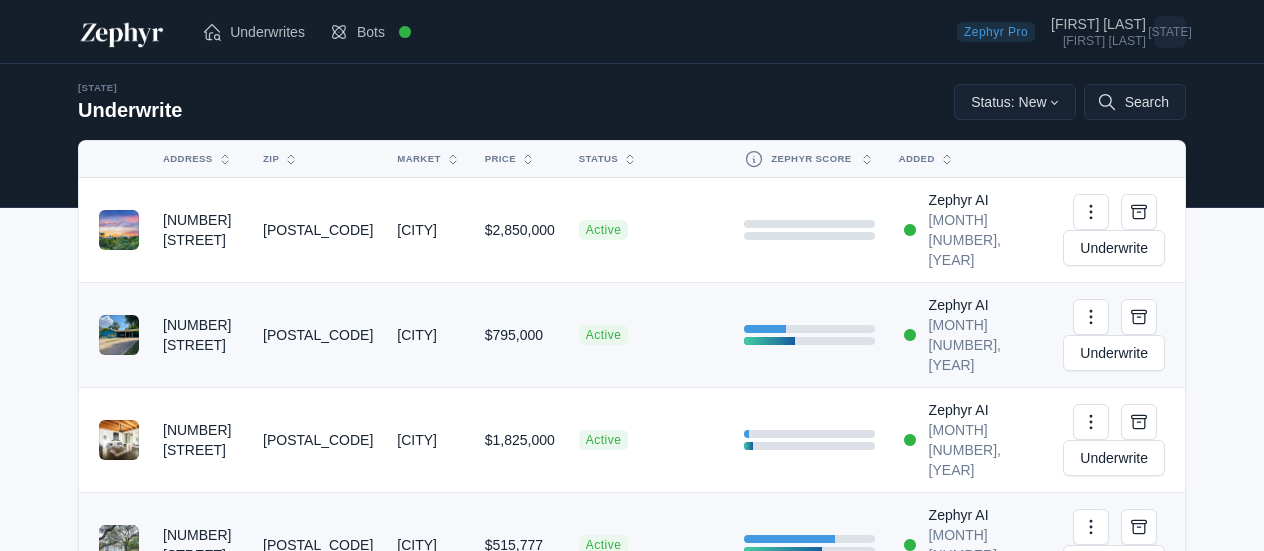 click on "[FIRST] [LAST]" at bounding box center (1098, 41) 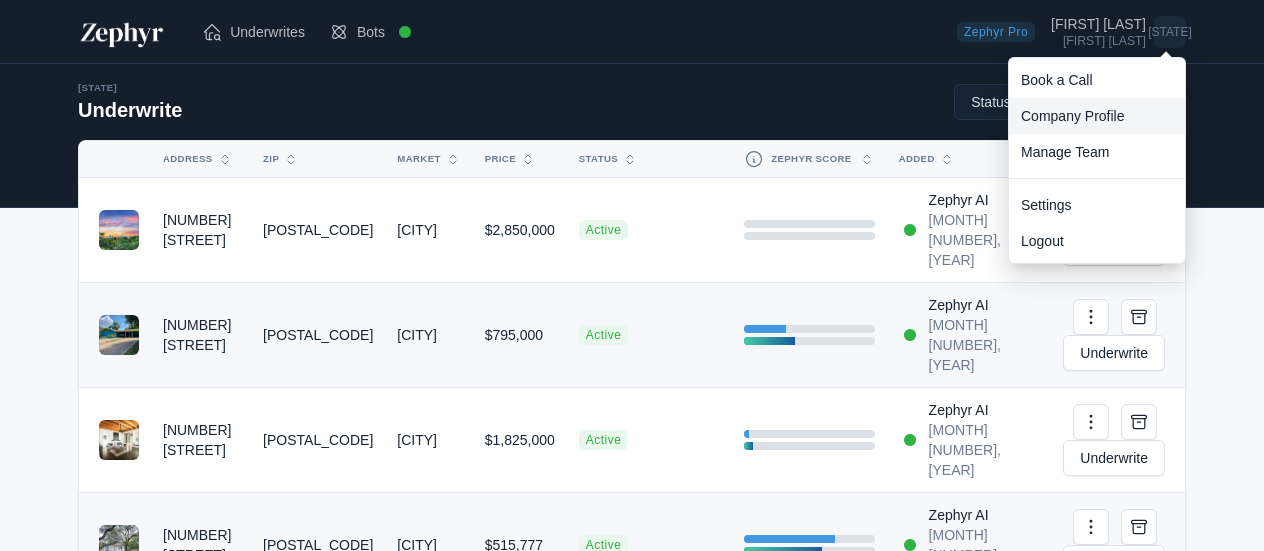 click on "Company Profile" at bounding box center [1097, 116] 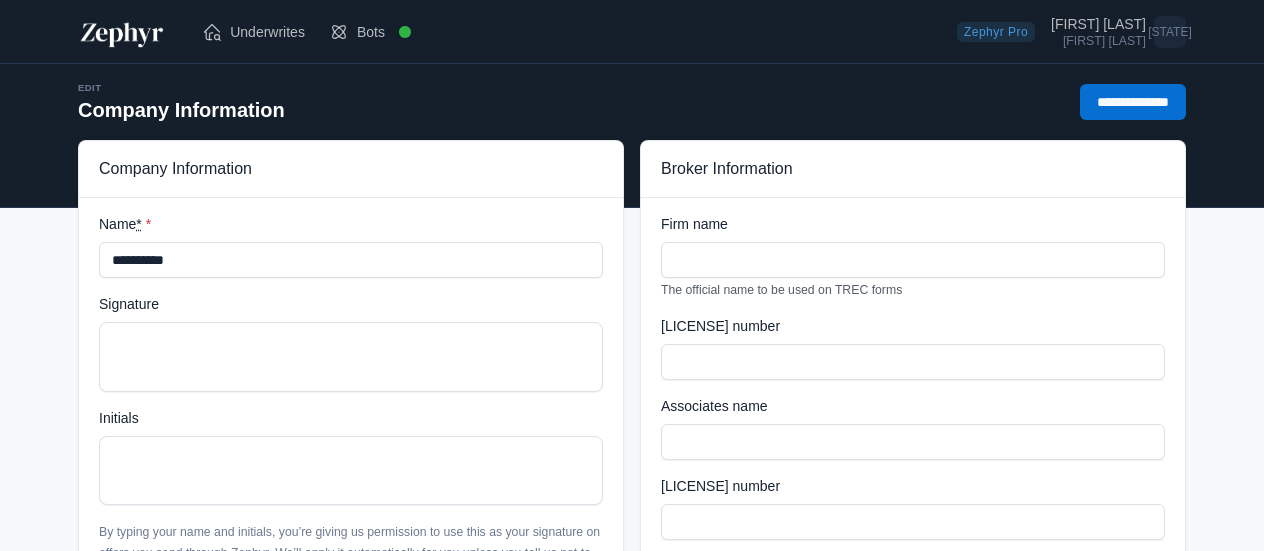 click on "[FIRST] [LAST]" at bounding box center [1098, 41] 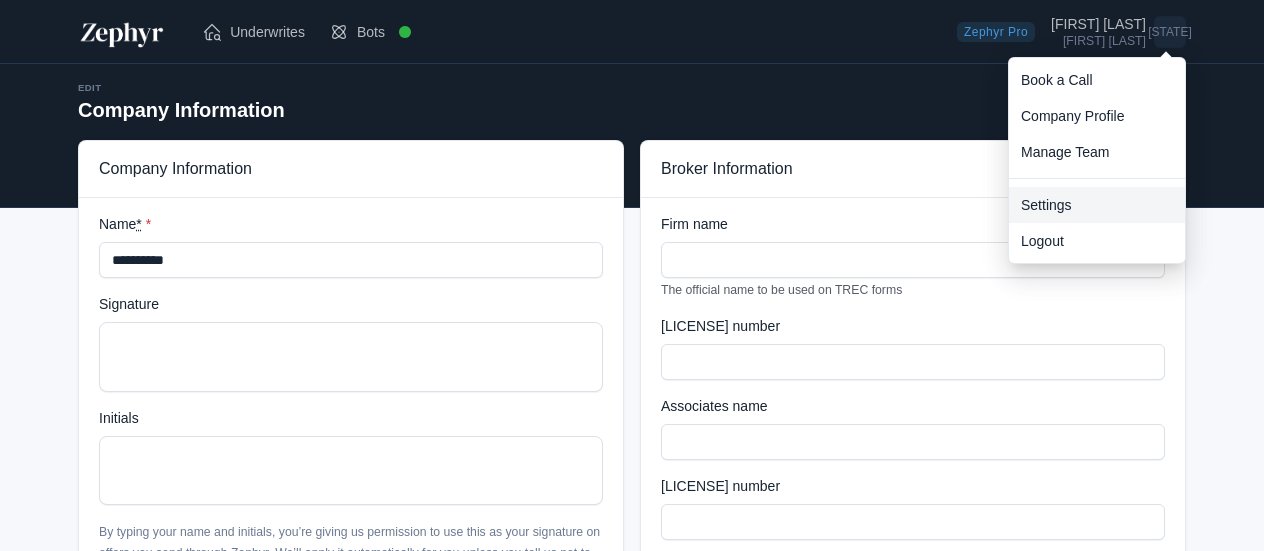 click on "Settings" at bounding box center (1097, 205) 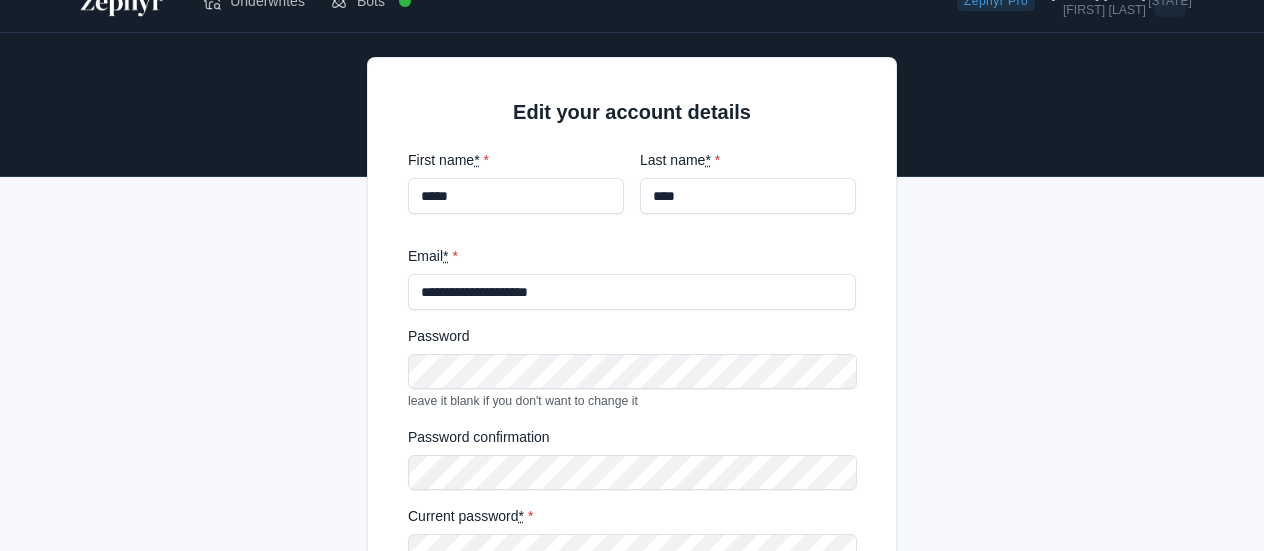 scroll, scrollTop: 0, scrollLeft: 0, axis: both 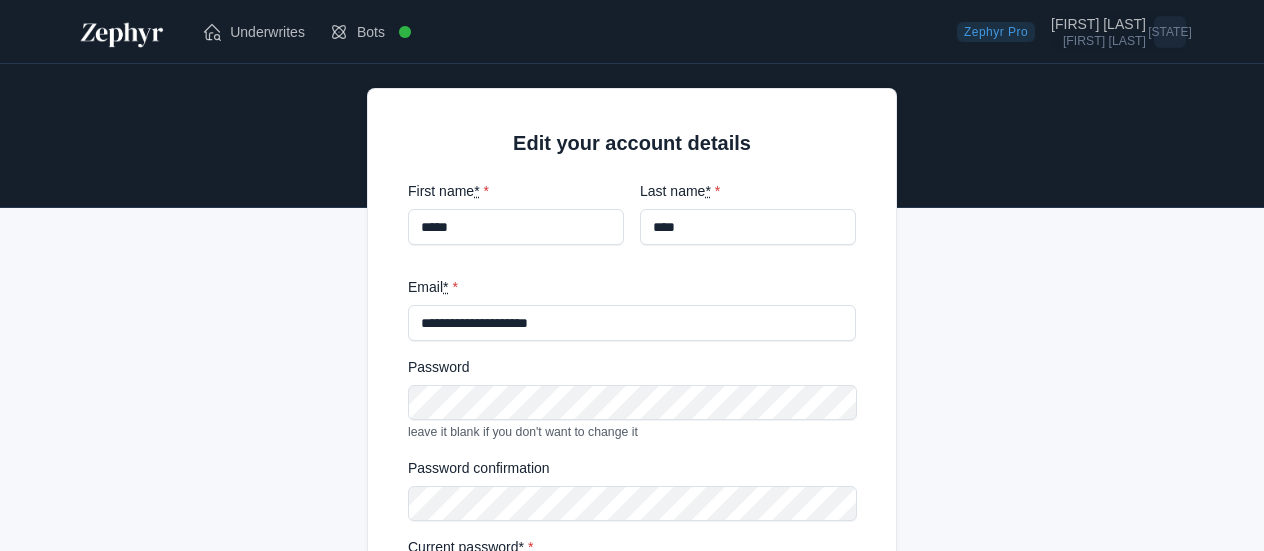 click on "[FIRST] [LAST]" at bounding box center (1098, 24) 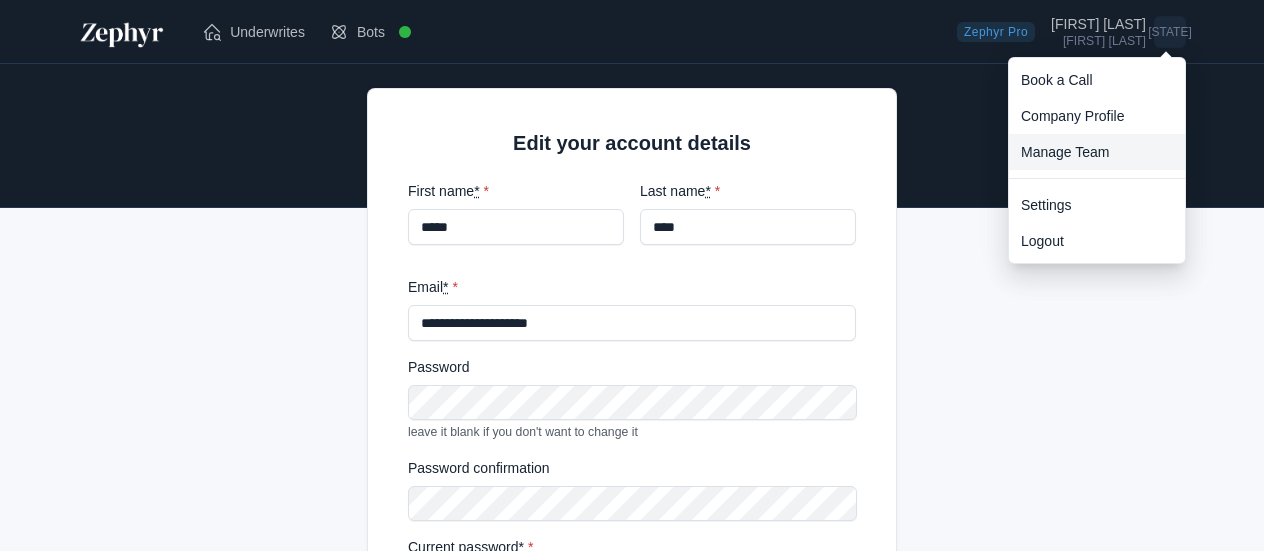 click on "Manage Team" at bounding box center (1097, 152) 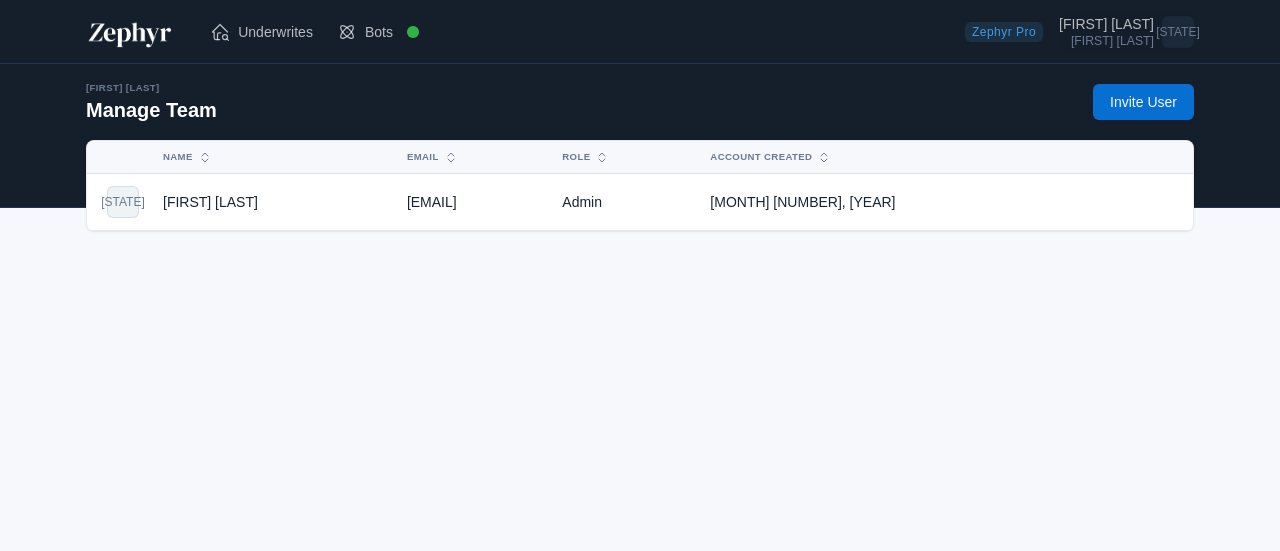 click on "[FIRST] [LAST]" at bounding box center [1106, 24] 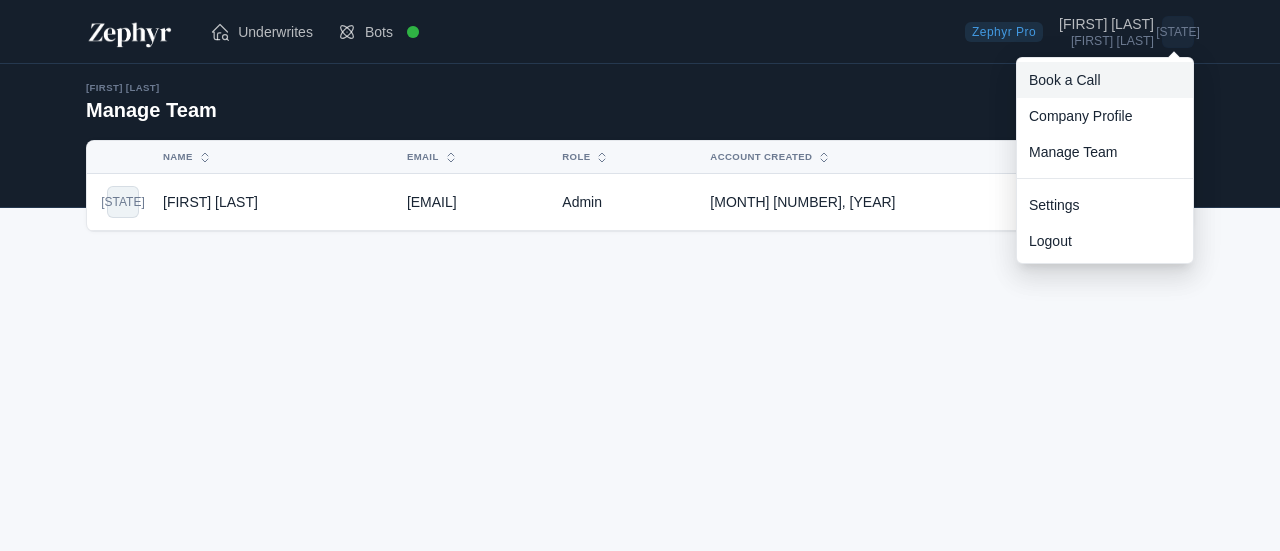 click on "Book a Call" at bounding box center [1105, 80] 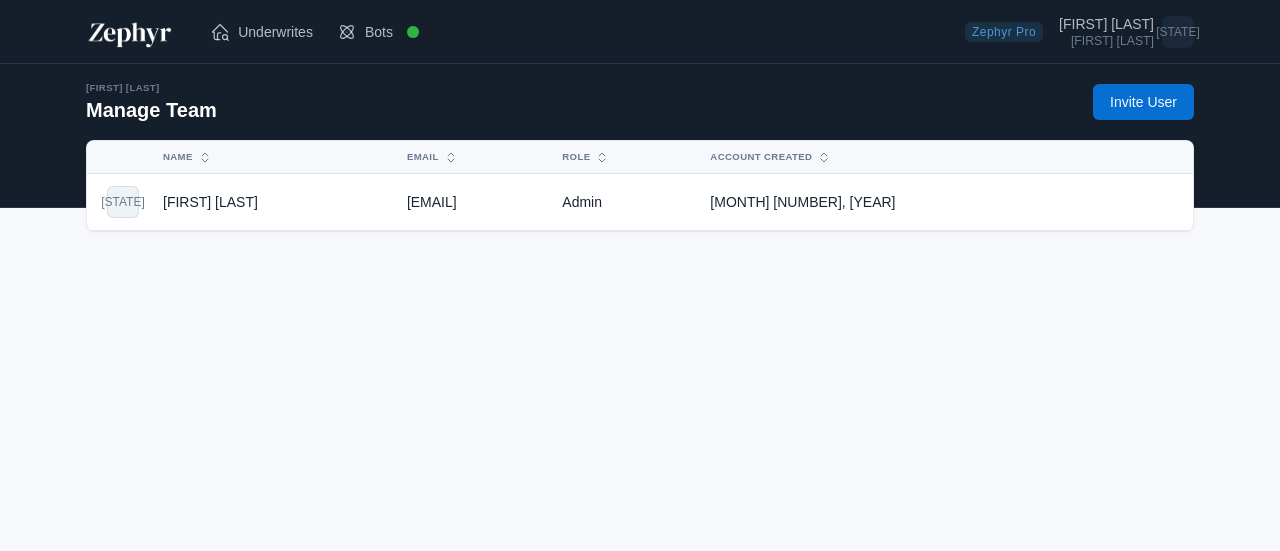 click on "[FIRST] [LAST]" at bounding box center [1106, 41] 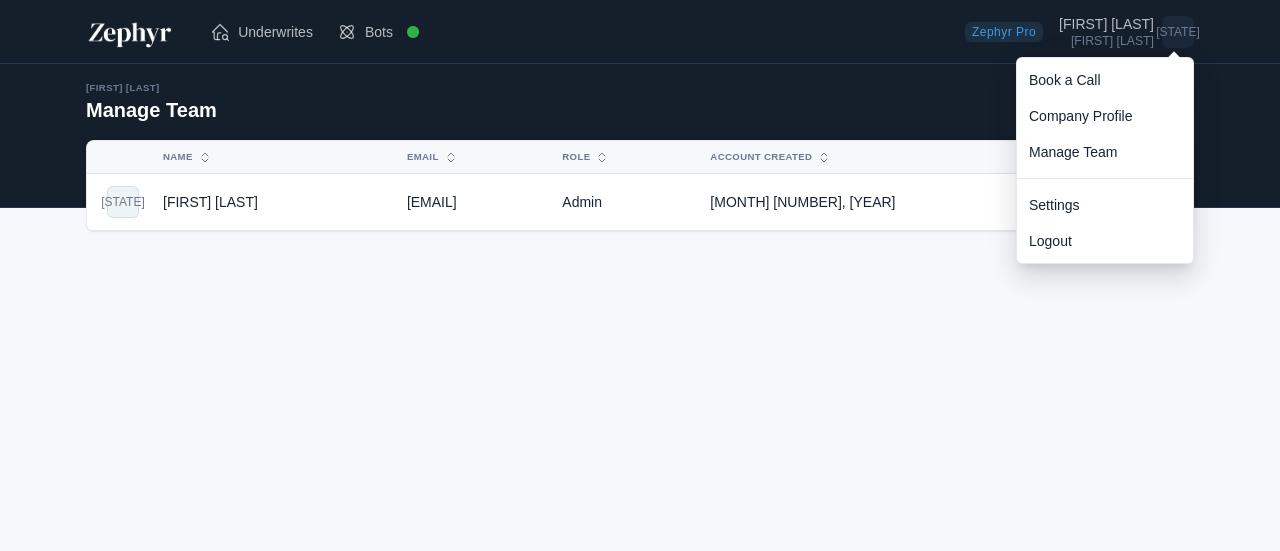 click on "Underwrites
Bots" at bounding box center [573, 32] 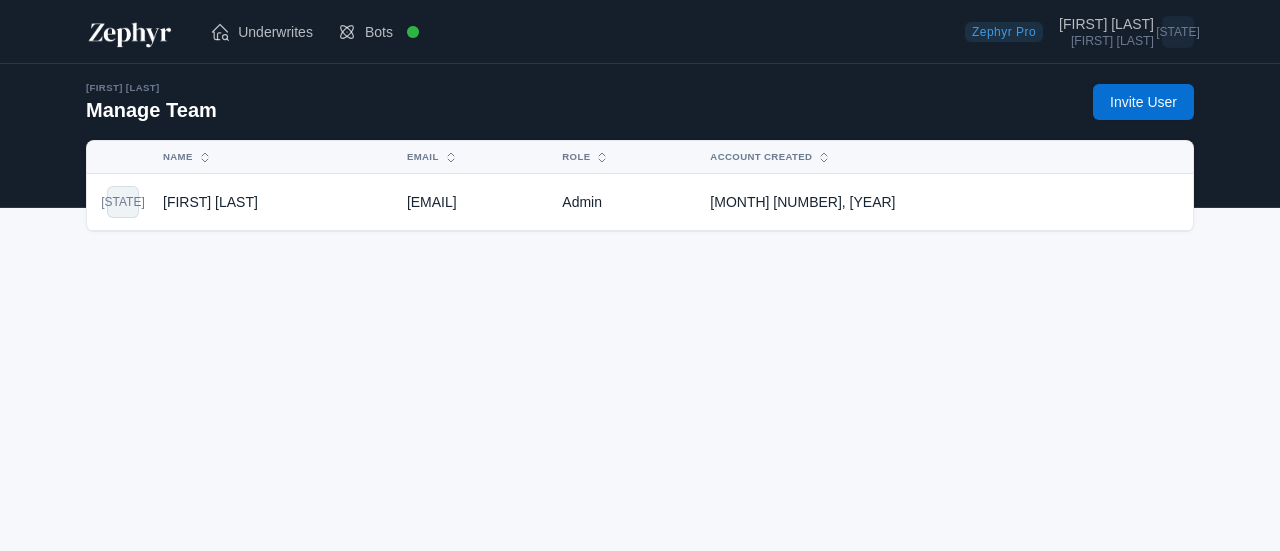 click at bounding box center (130, 32) 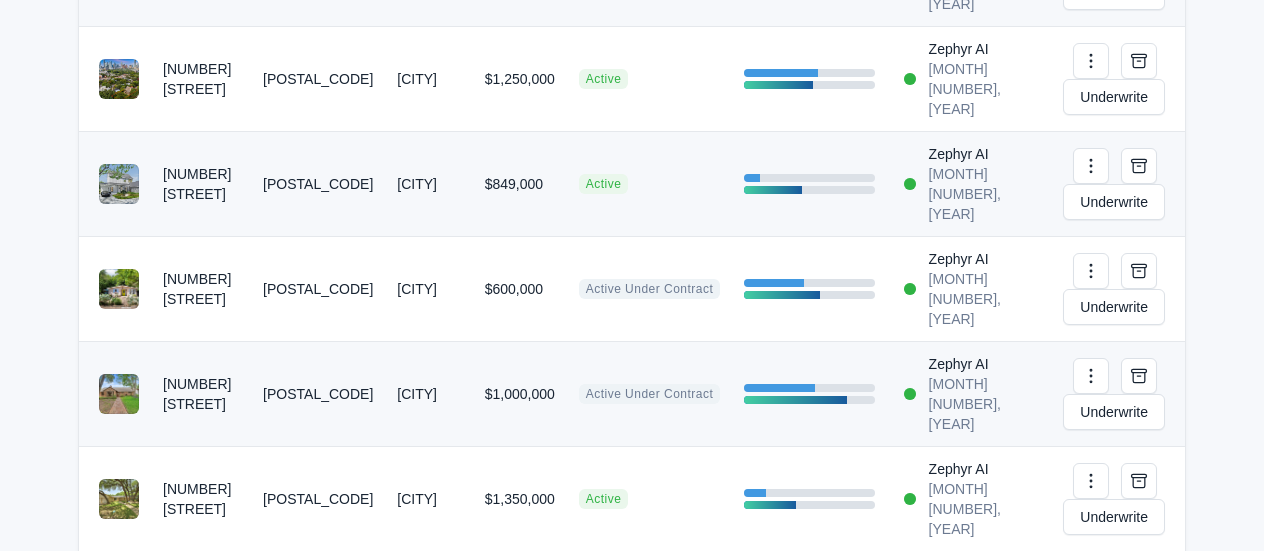 scroll, scrollTop: 2400, scrollLeft: 0, axis: vertical 